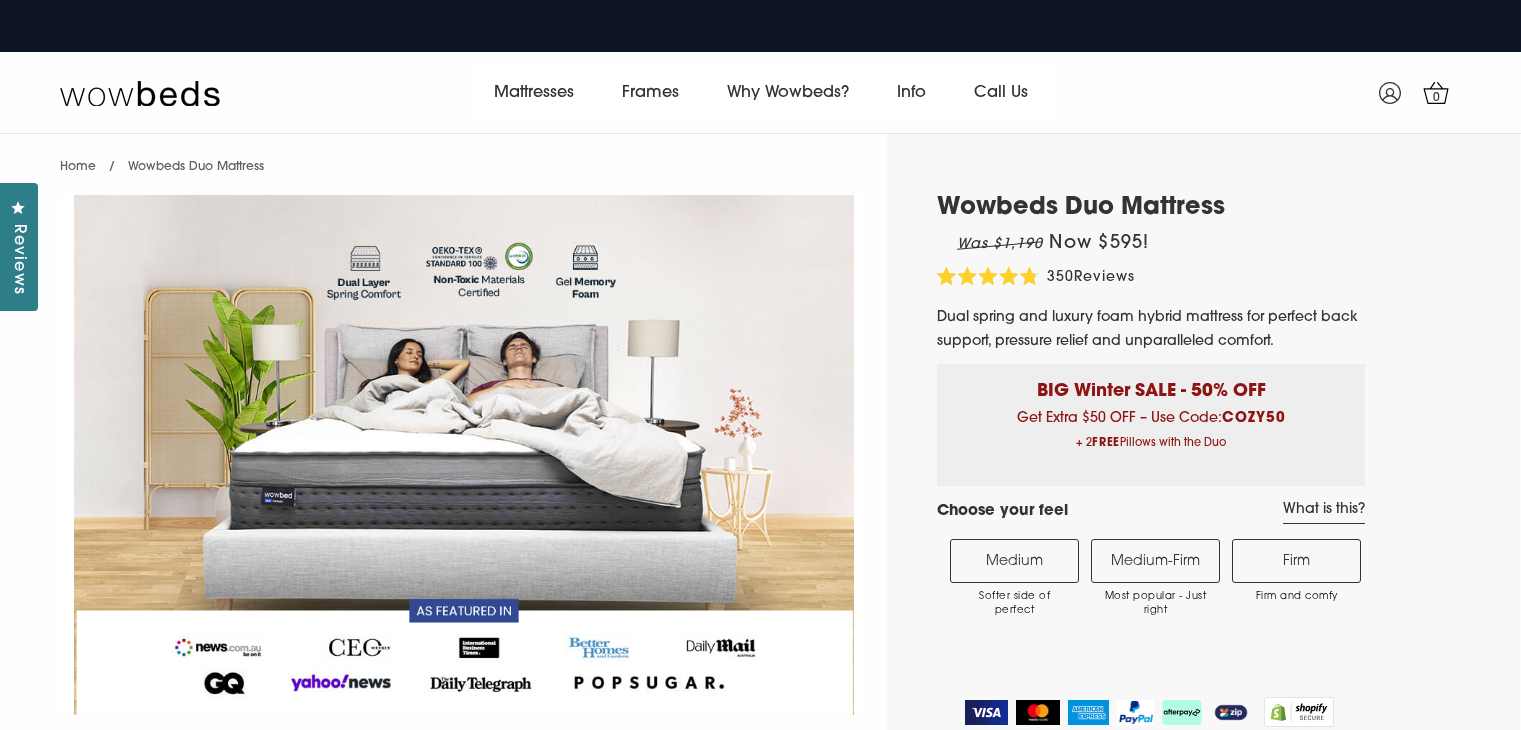 scroll, scrollTop: 0, scrollLeft: 0, axis: both 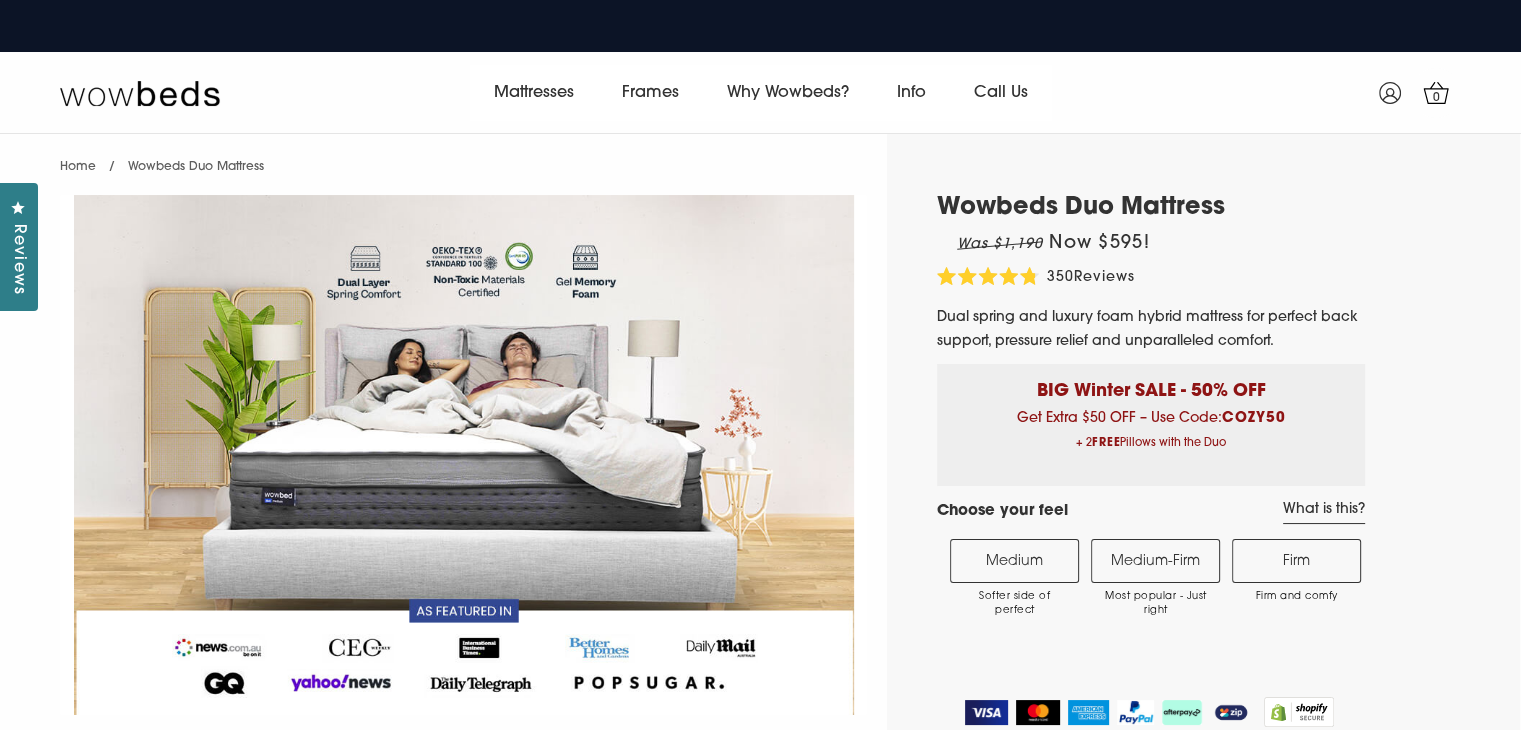 select on "Medium-Firm" 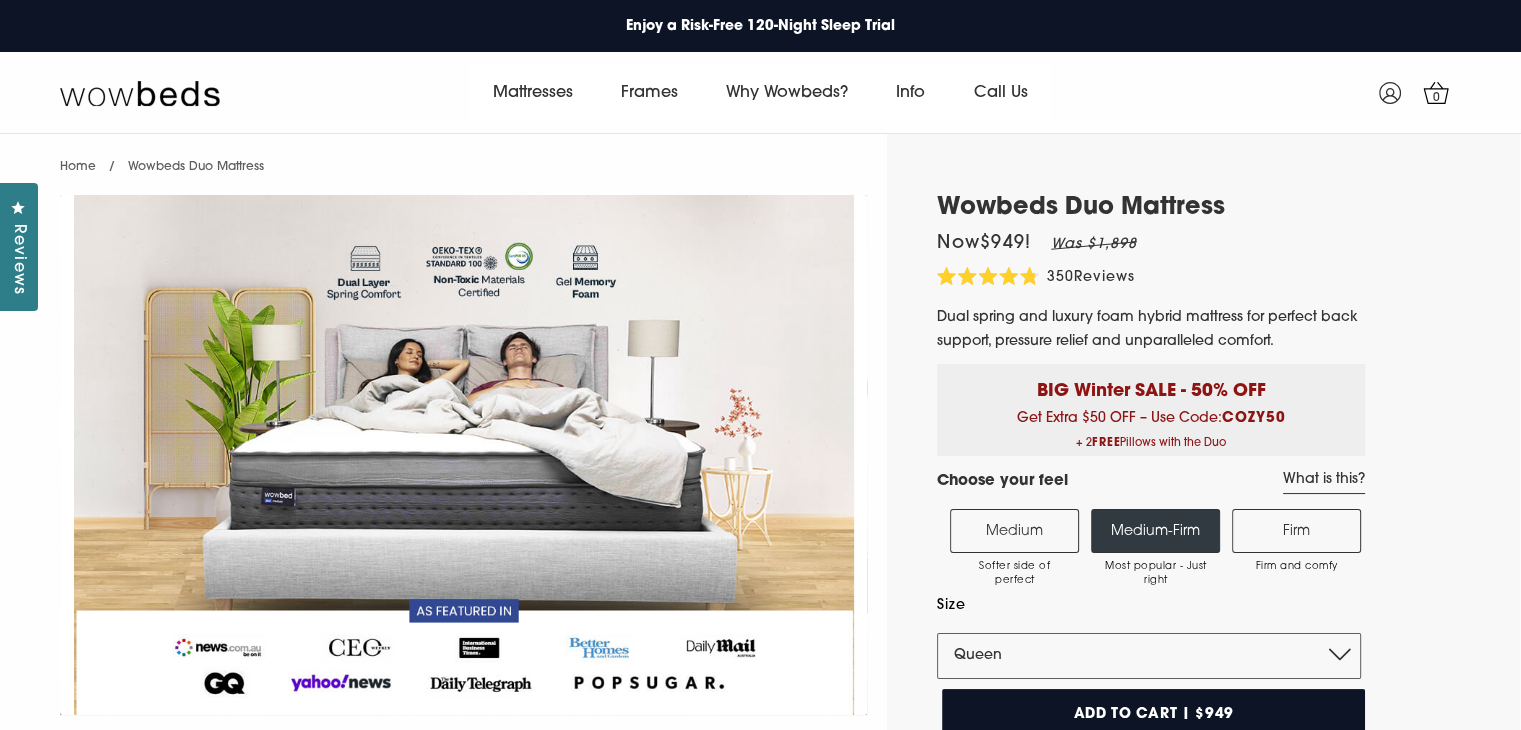 click on "Medium
Softer side of perfect" at bounding box center (1014, 531) 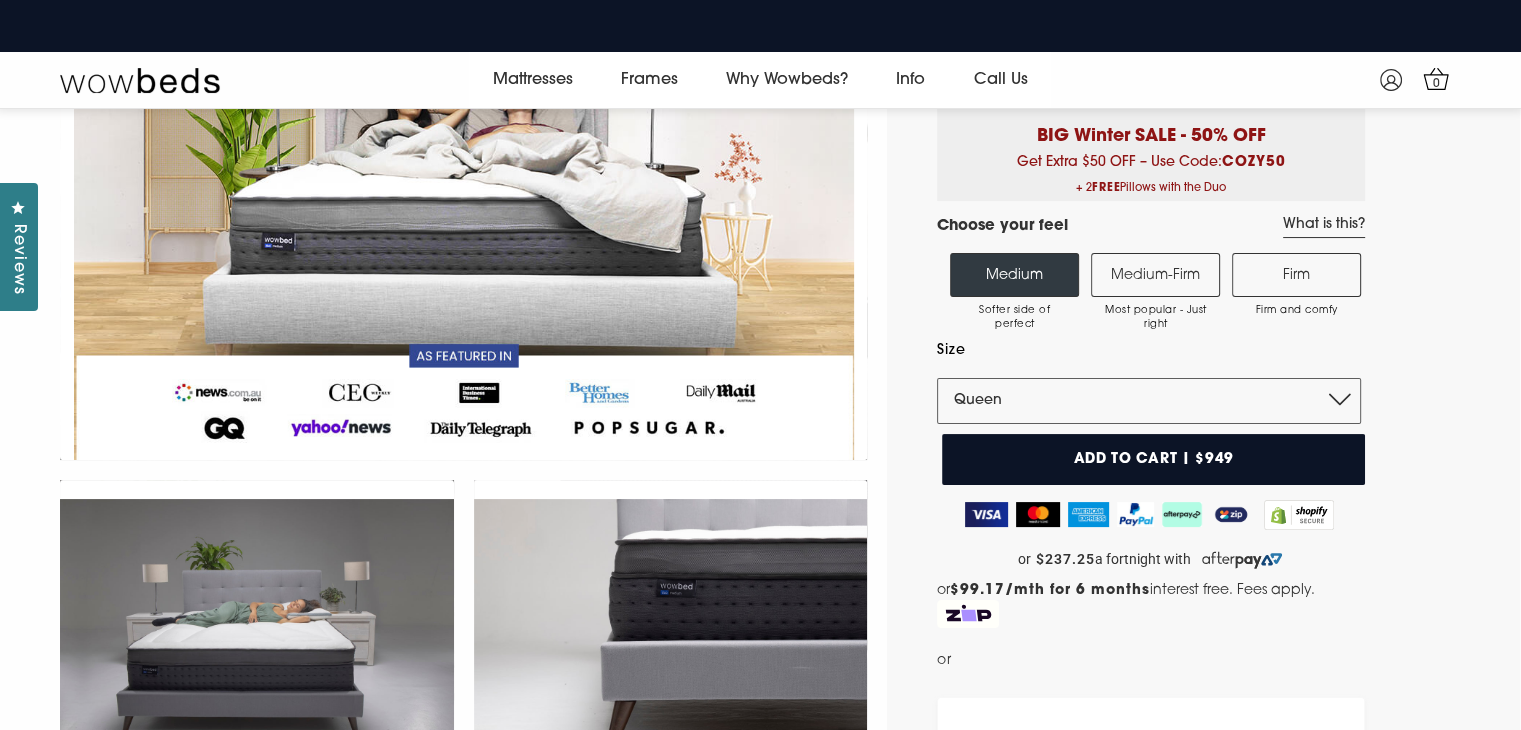 scroll, scrollTop: 227, scrollLeft: 0, axis: vertical 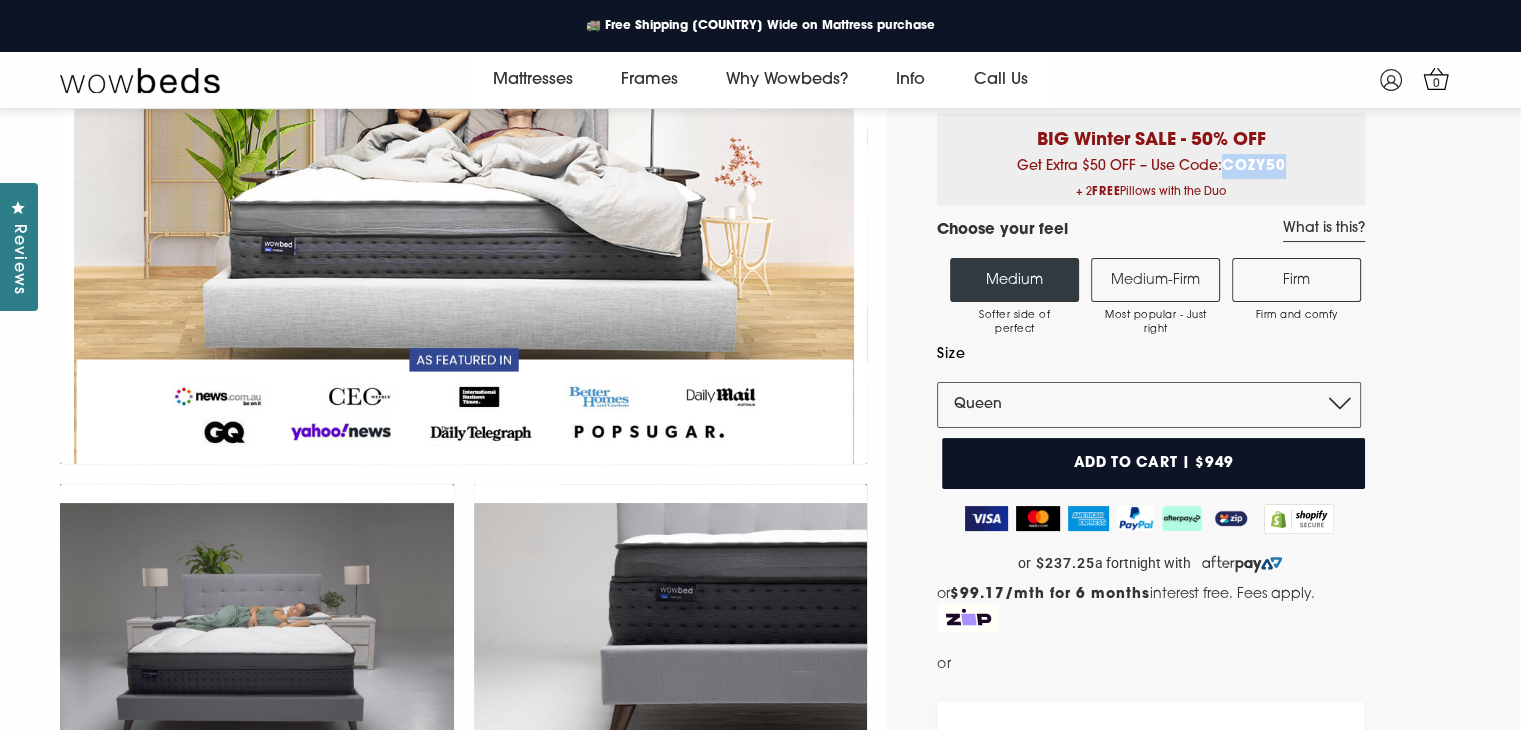 drag, startPoint x: 1288, startPoint y: 161, endPoint x: 1222, endPoint y: 172, distance: 66.910385 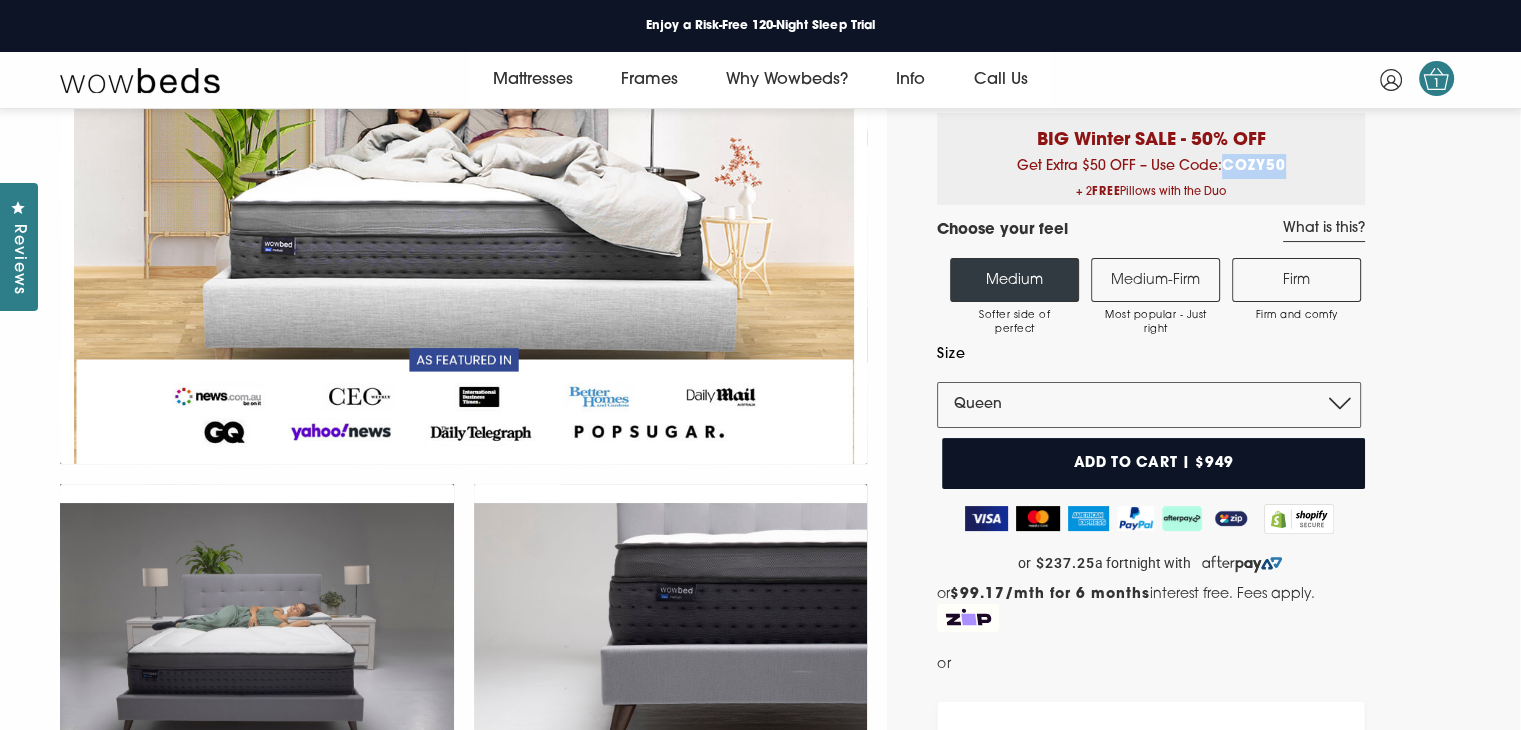 click on "1" at bounding box center [1437, 84] 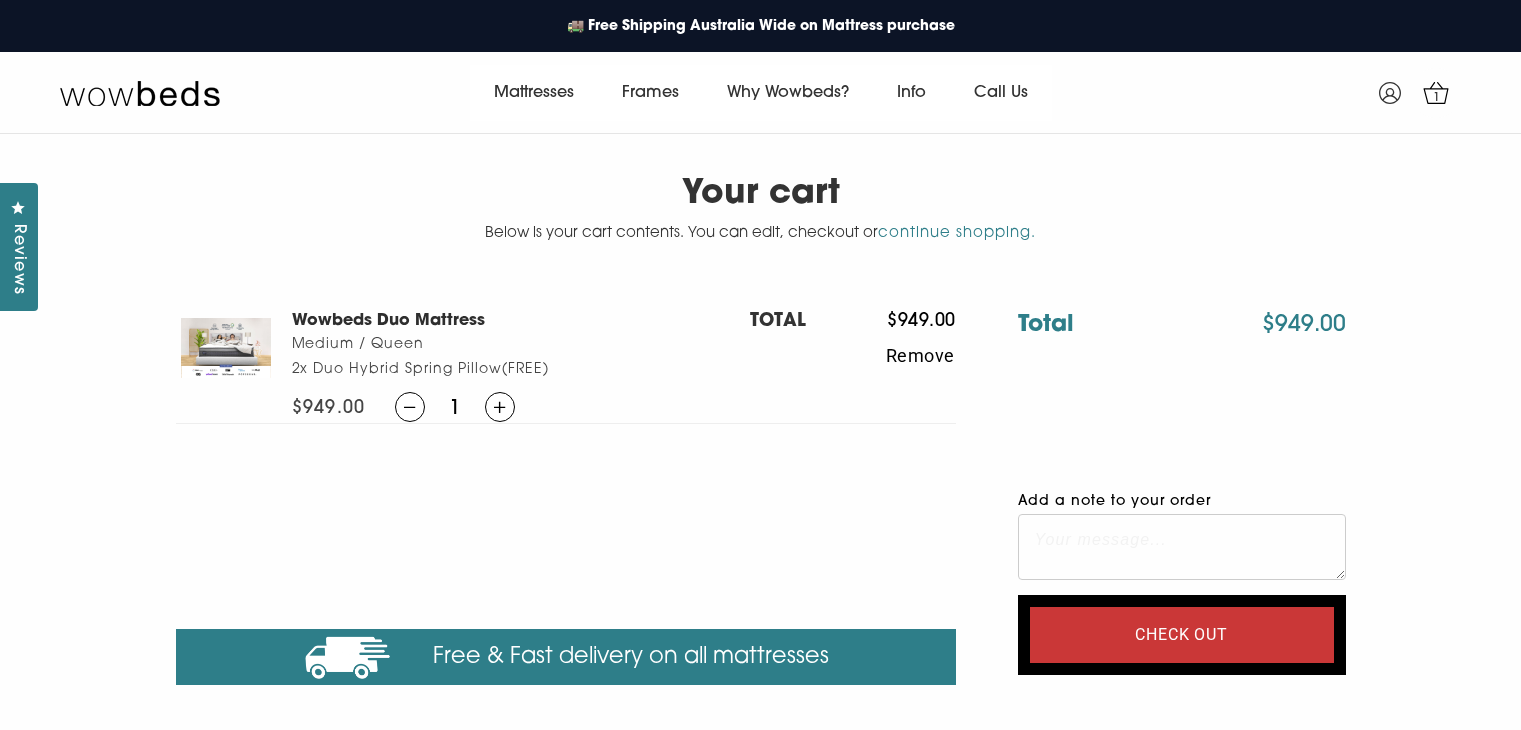 scroll, scrollTop: 0, scrollLeft: 0, axis: both 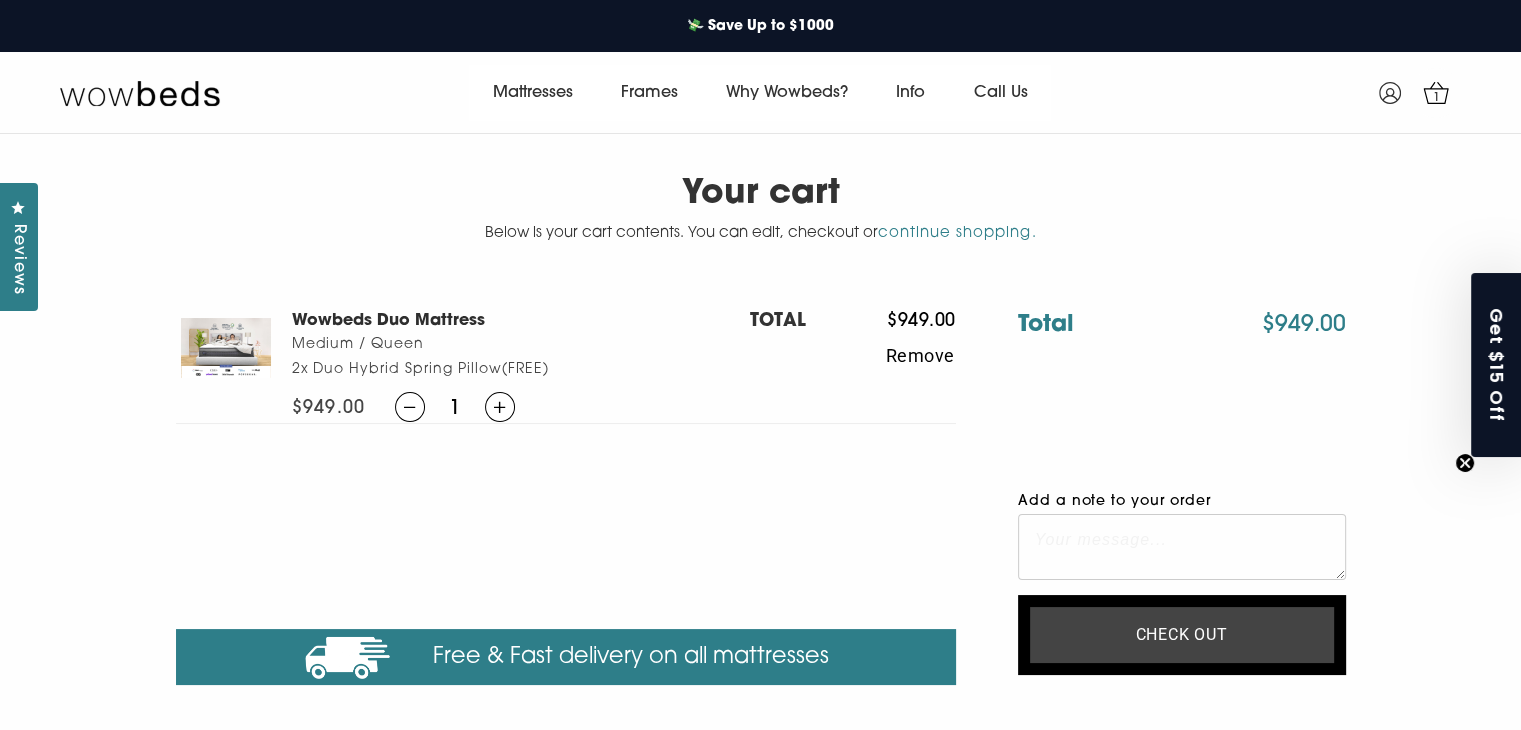 click on "Check out" at bounding box center [1182, 635] 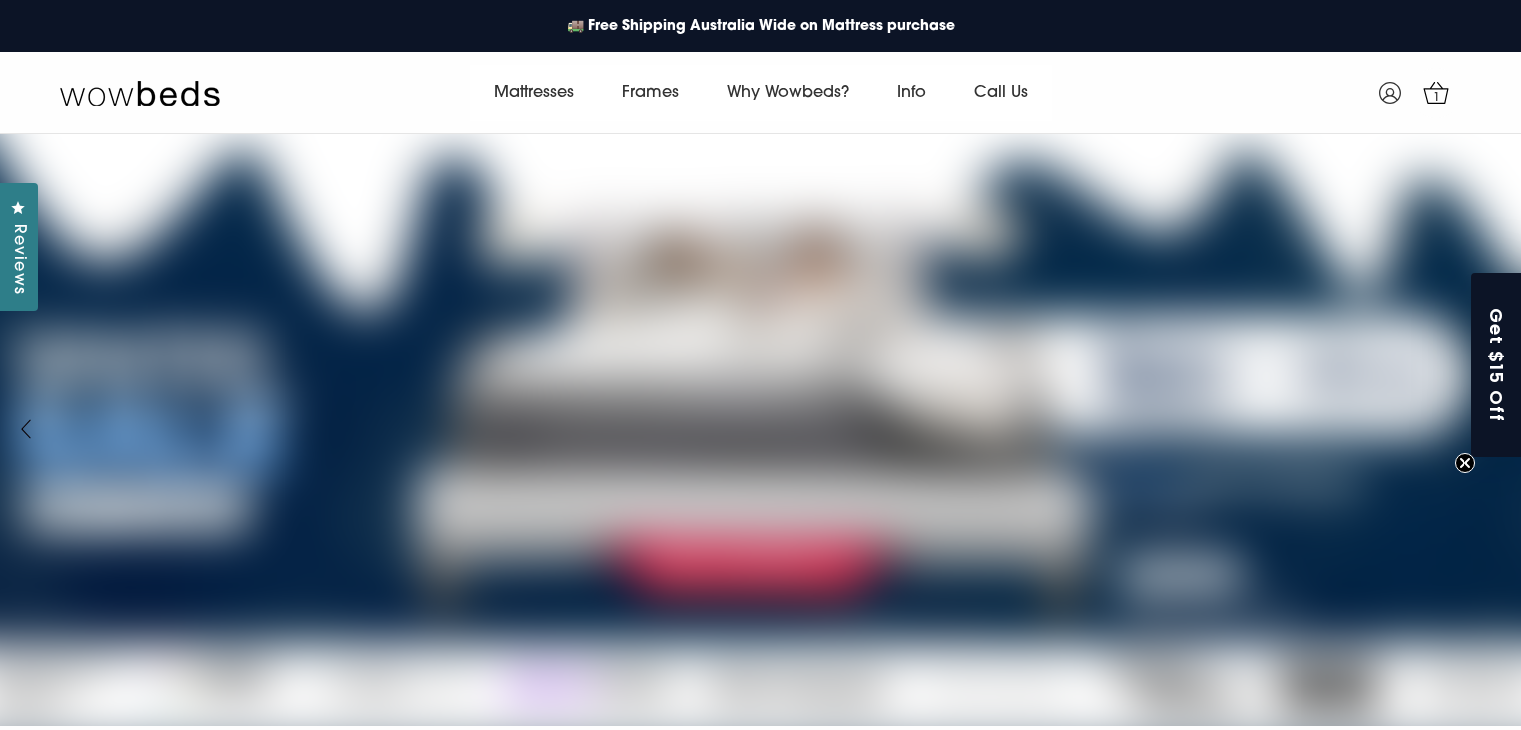 scroll, scrollTop: 0, scrollLeft: 0, axis: both 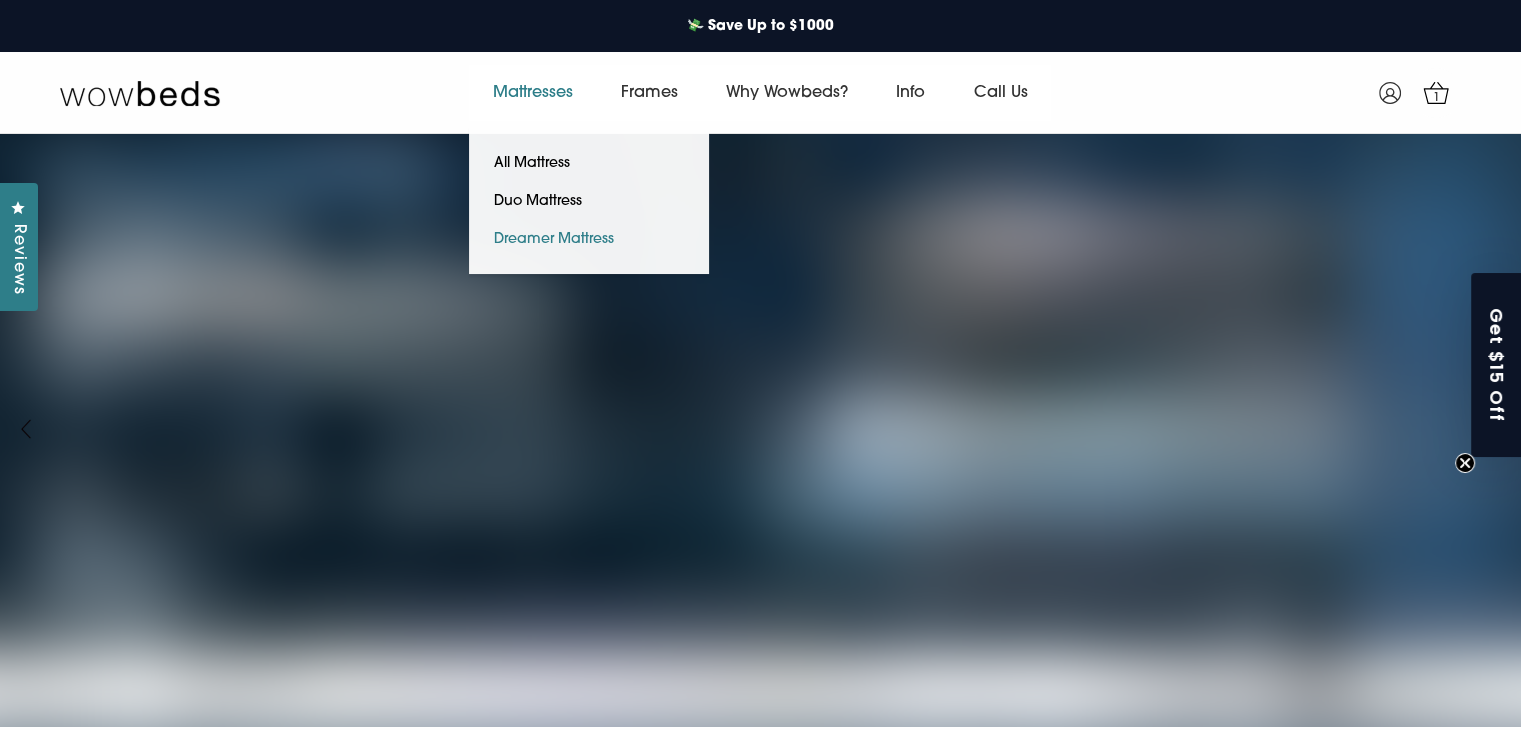 click on "Dreamer Mattress" at bounding box center [554, 240] 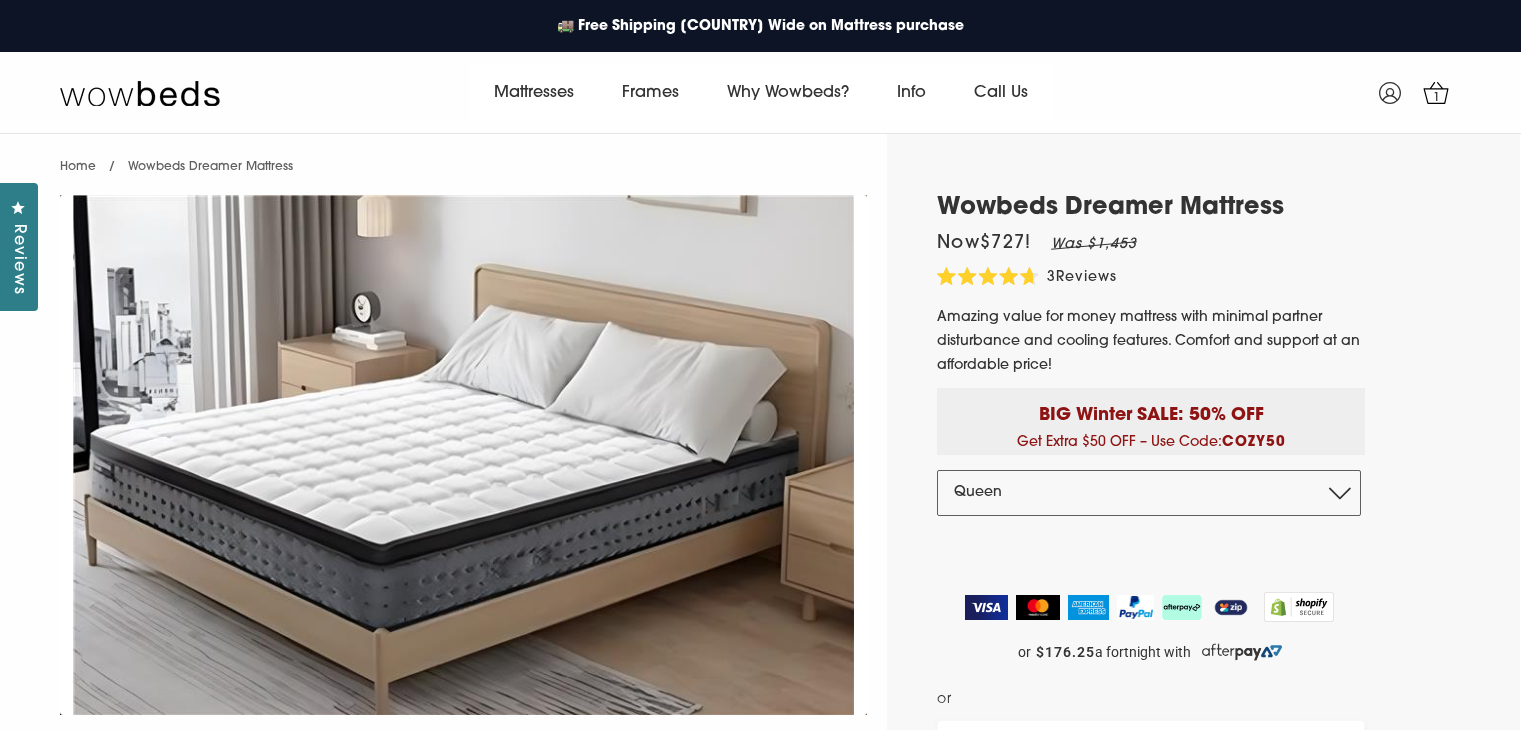 select on "Queen" 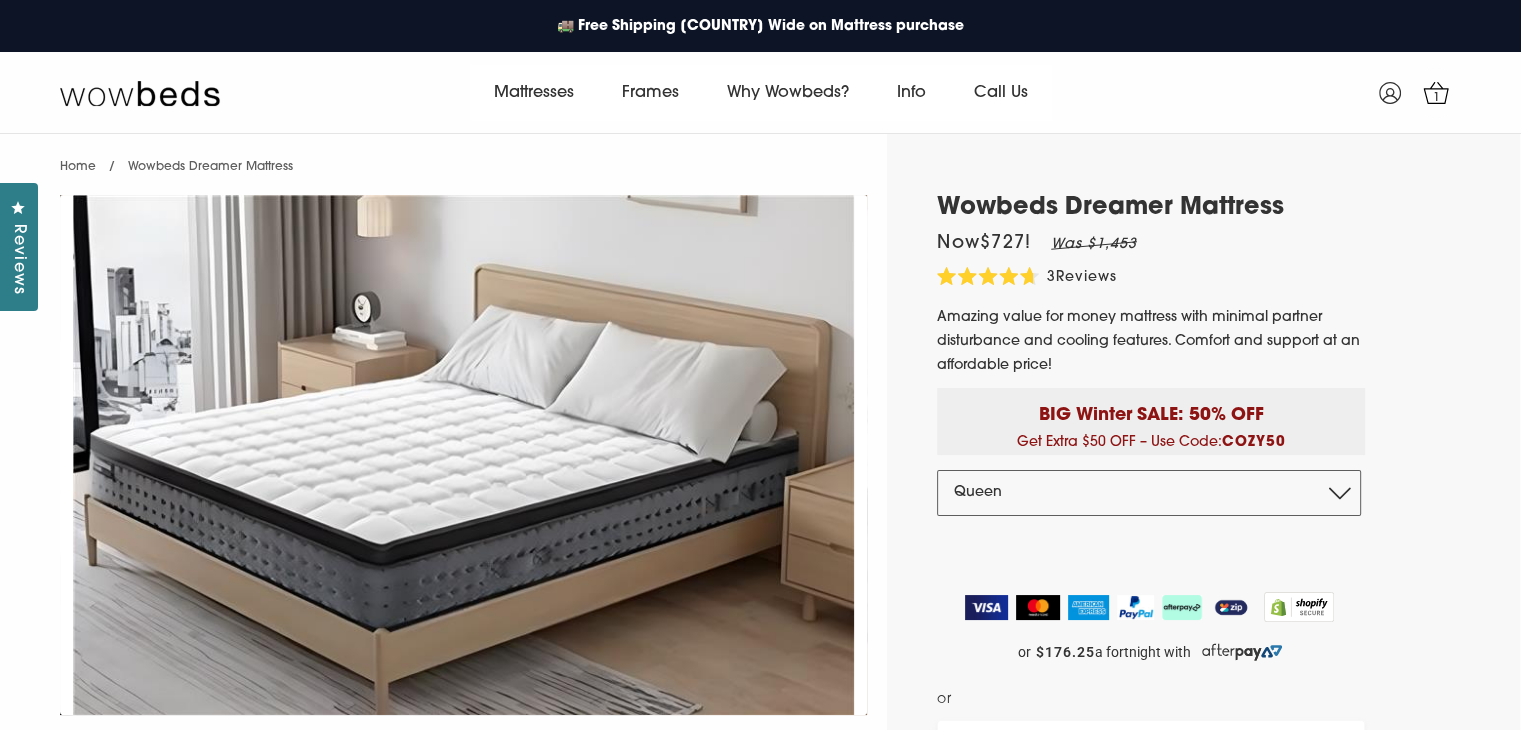 scroll, scrollTop: 0, scrollLeft: 0, axis: both 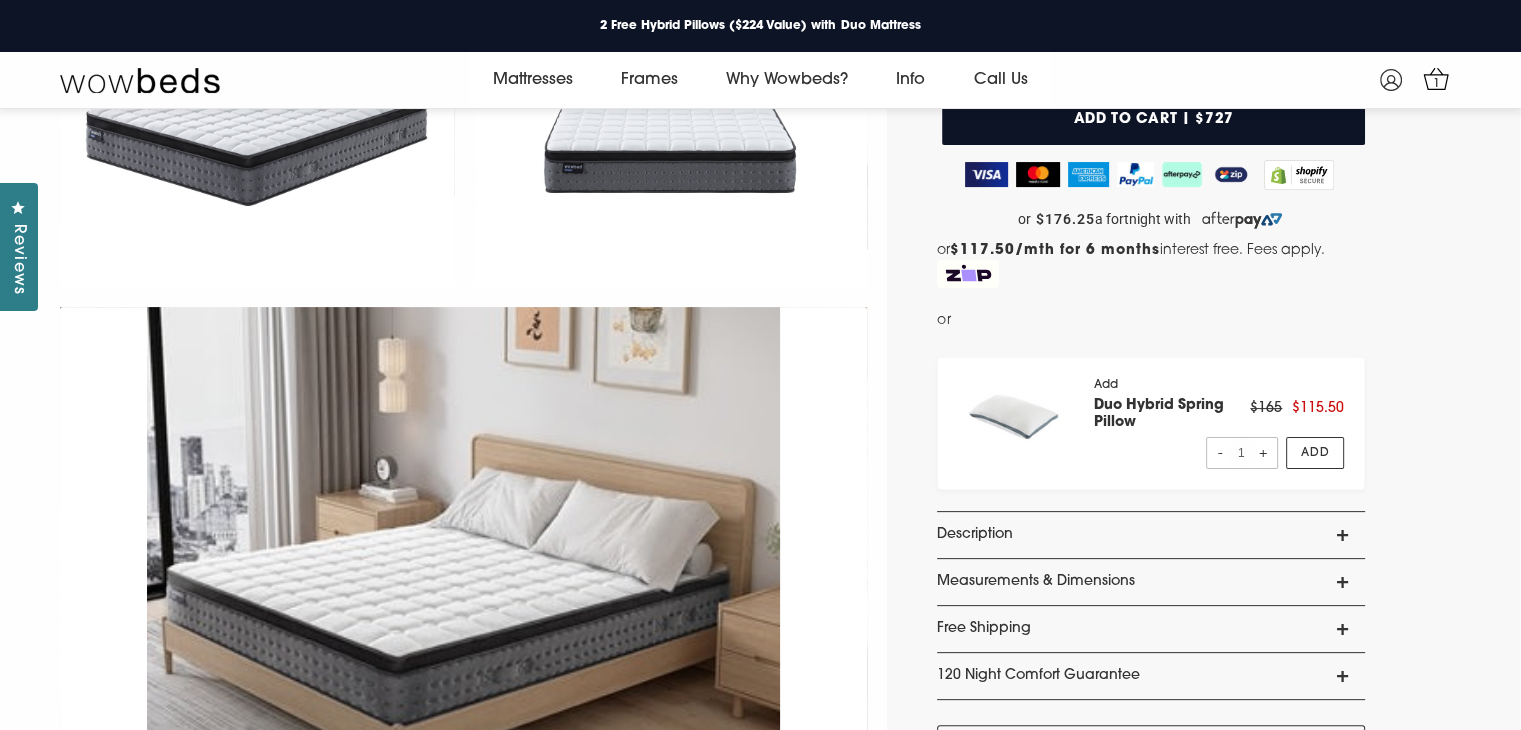 click on "Description" at bounding box center [1151, 535] 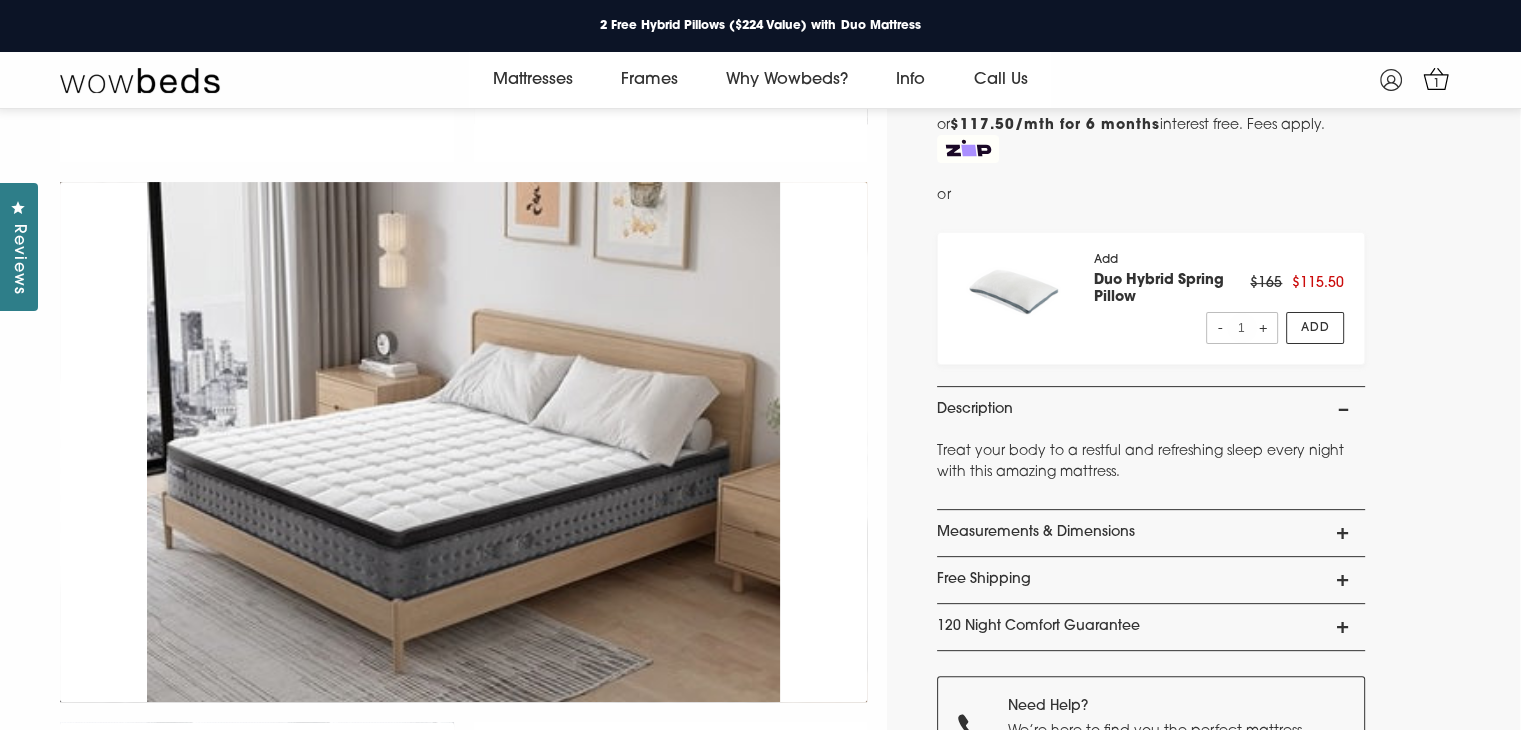 scroll, scrollTop: 590, scrollLeft: 0, axis: vertical 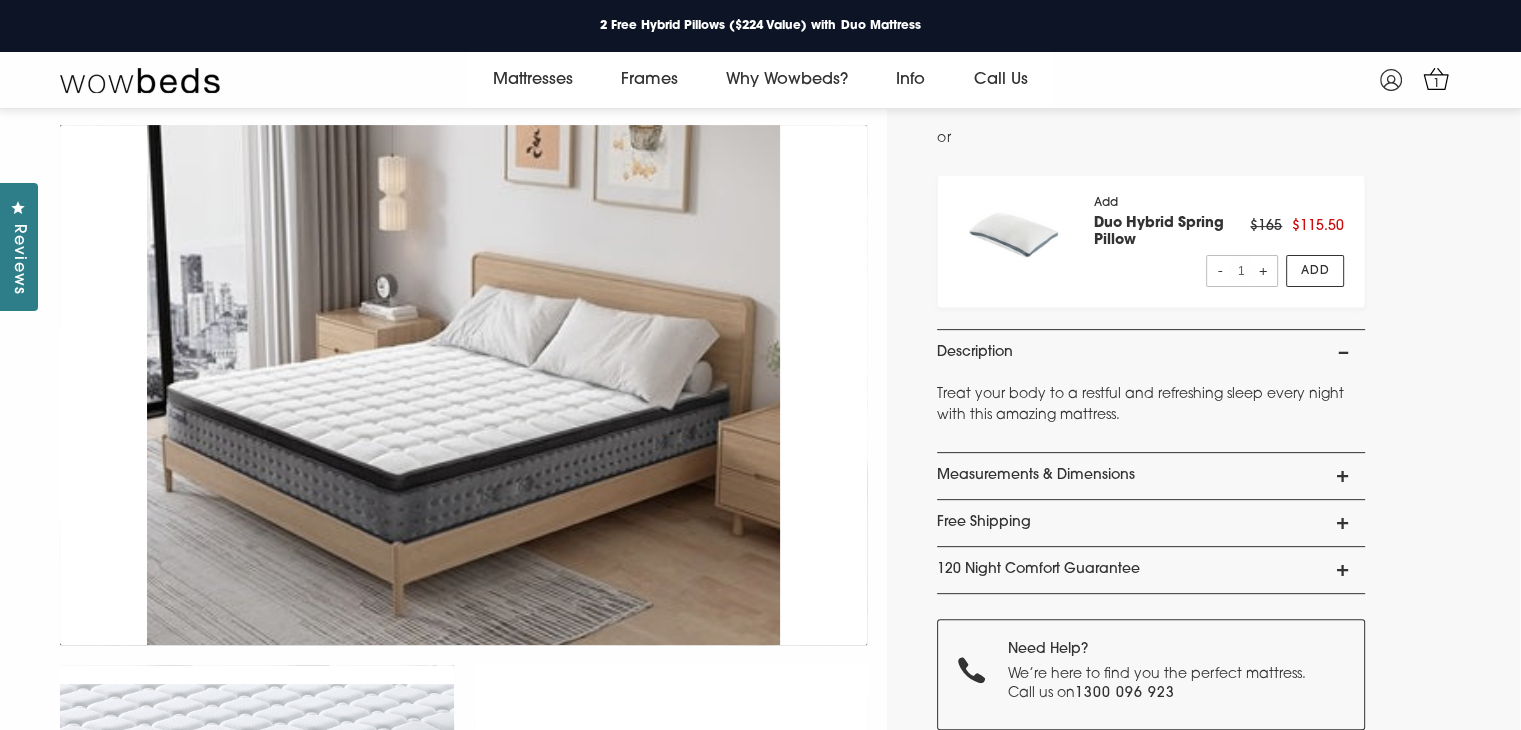 click on "Measurements & Dimensions" at bounding box center [1151, 476] 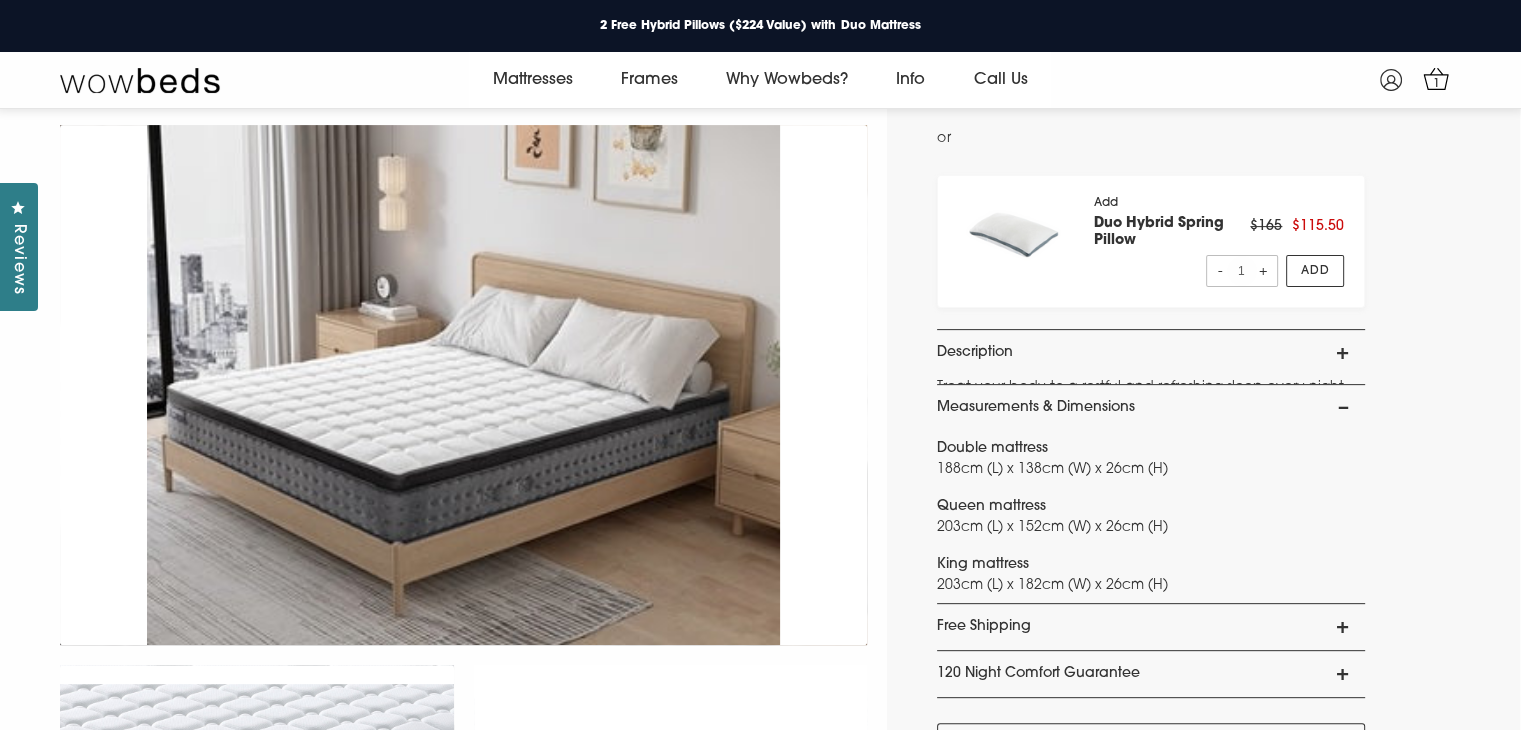 click on "Measurements & Dimensions
Double mattress 188cm (L) x 138cm (W) x 26cm (H)  Queen mattress 203cm (L) x 152cm (W) x 26cm (H)  King mattress 203cm (L) x 182cm (W) x 26cm (H)" at bounding box center [1151, 493] 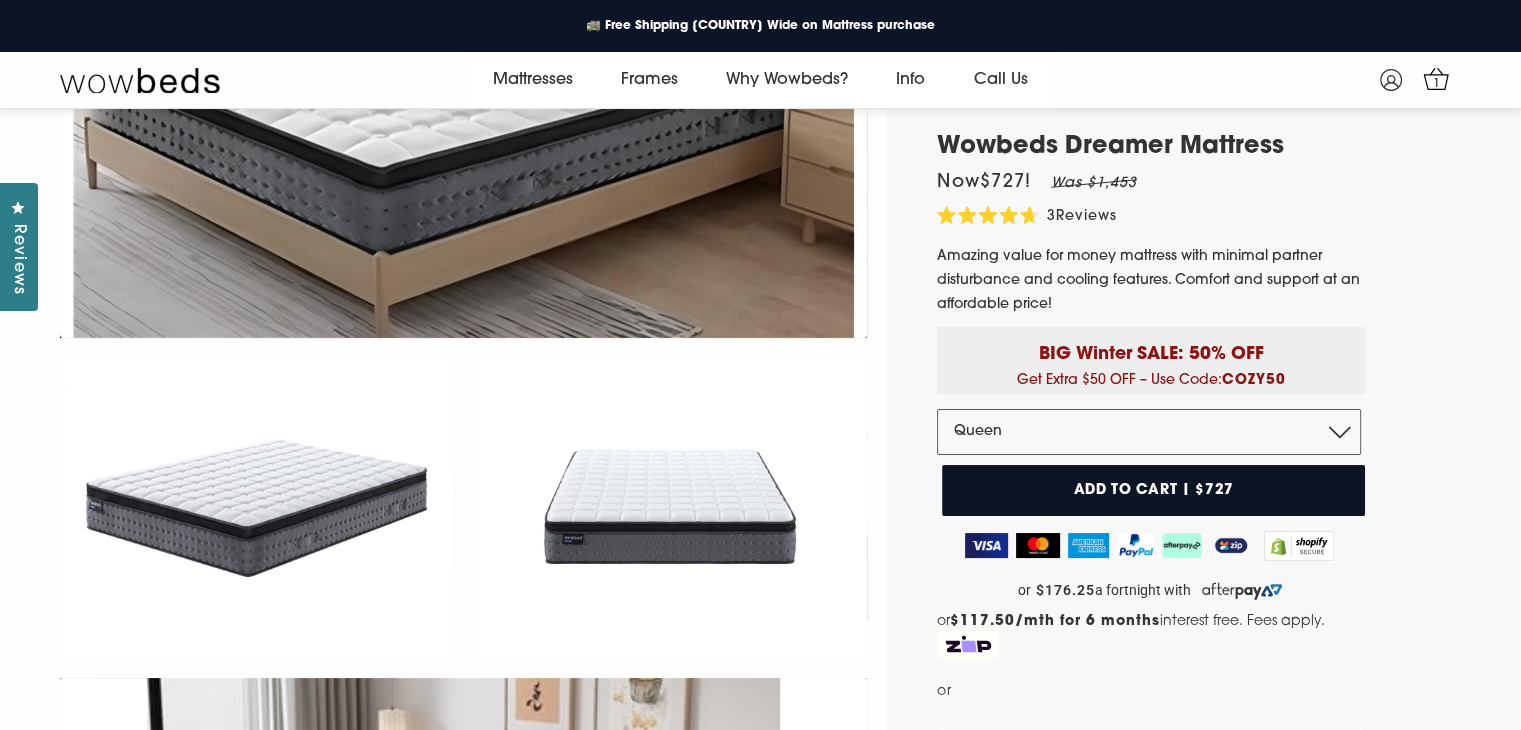 scroll, scrollTop: 0, scrollLeft: 0, axis: both 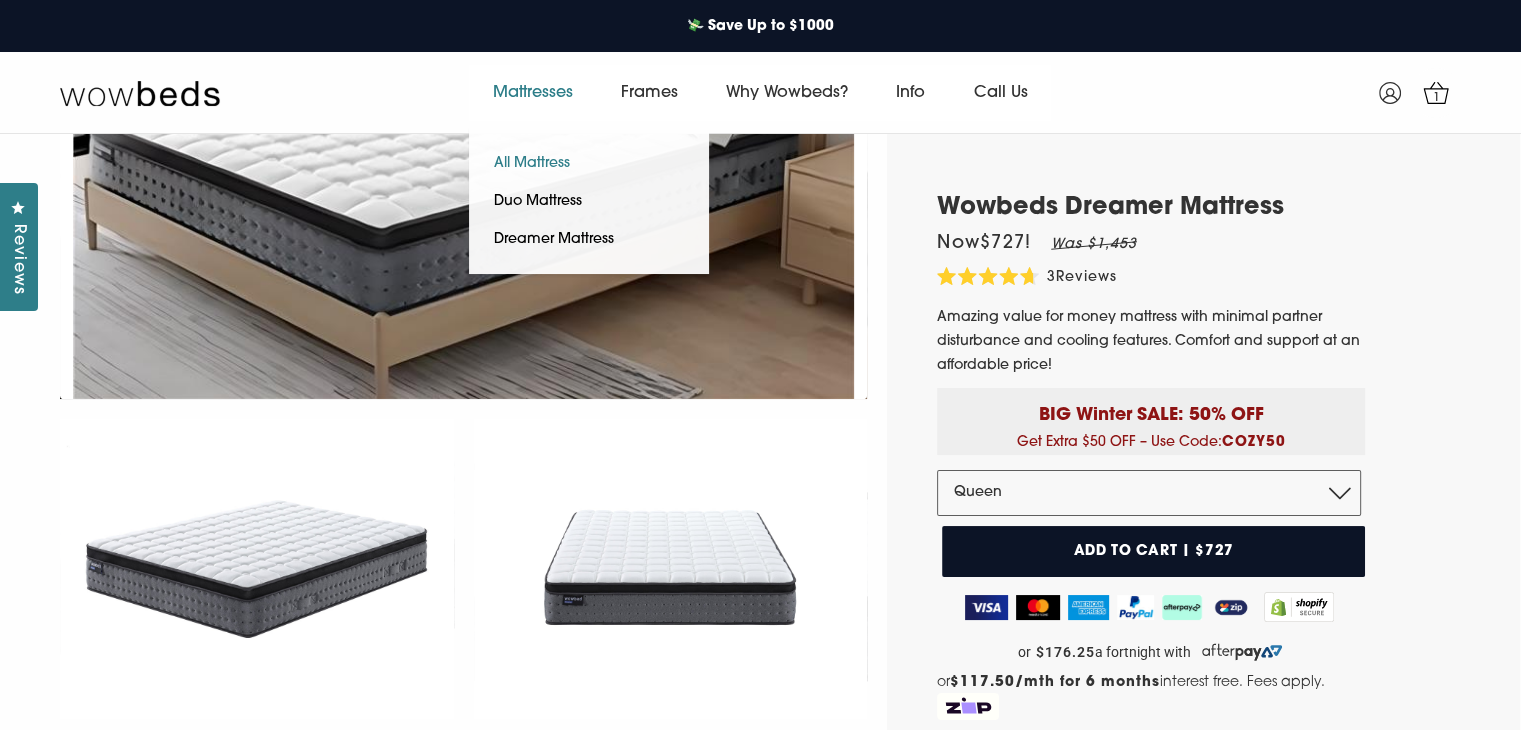click on "All Mattress" at bounding box center [532, 164] 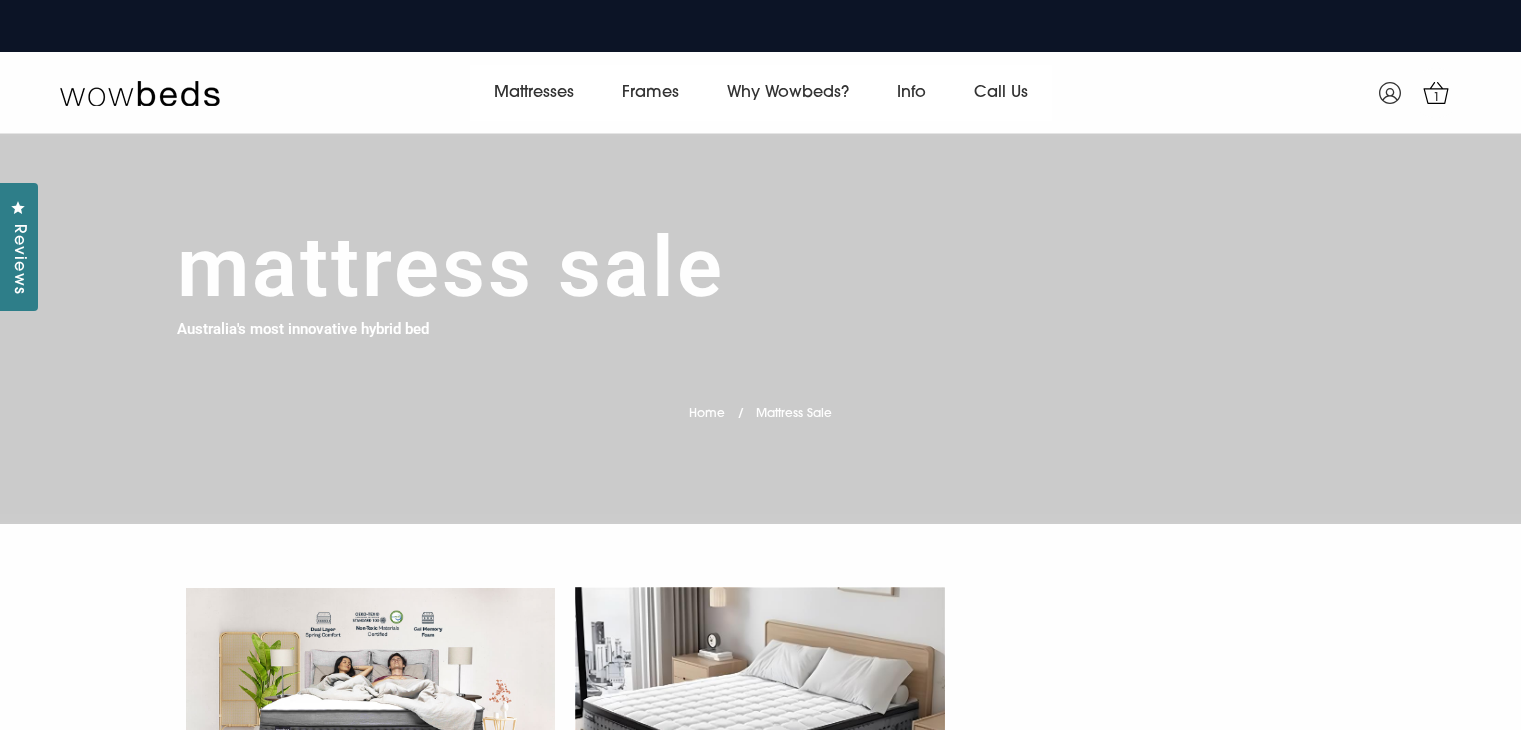 scroll, scrollTop: 0, scrollLeft: 0, axis: both 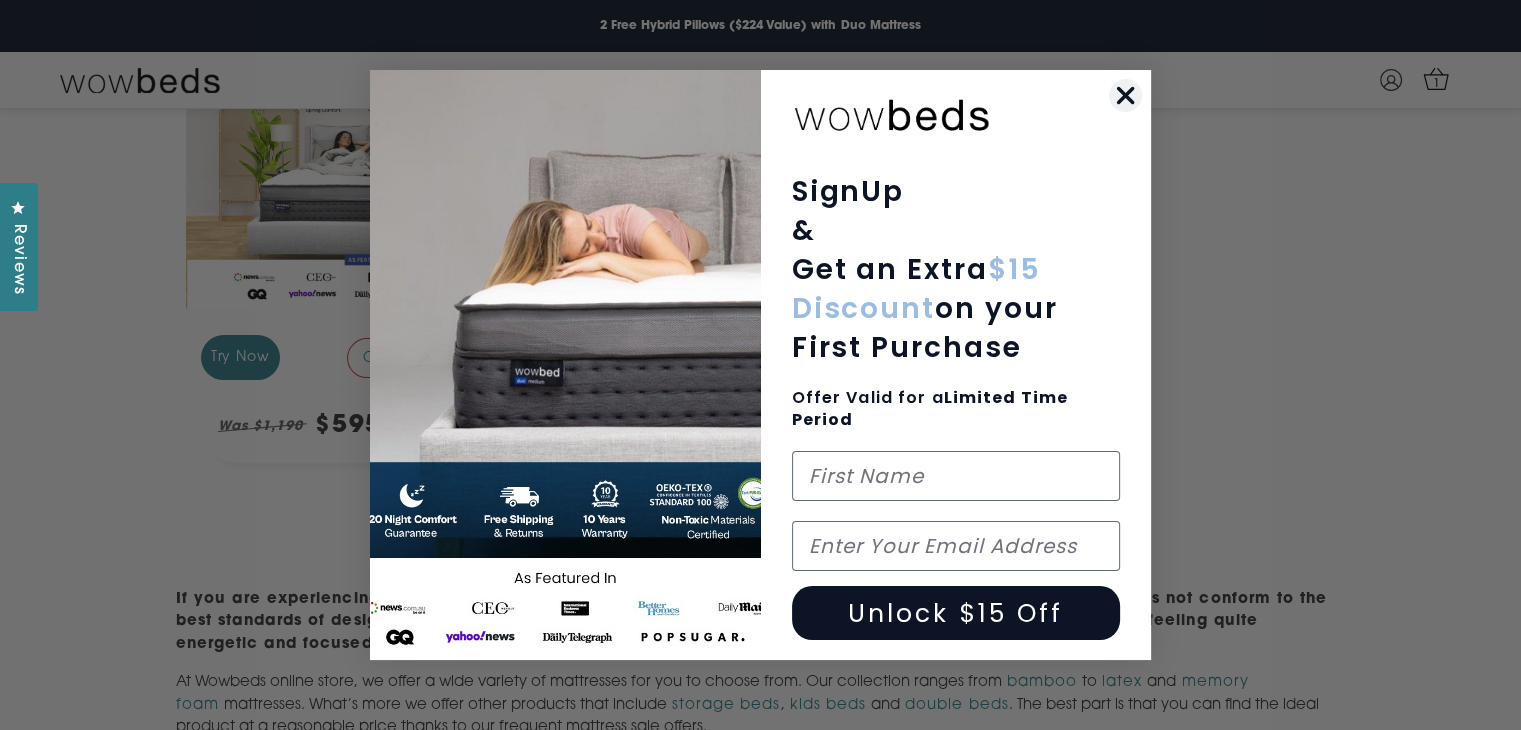 click 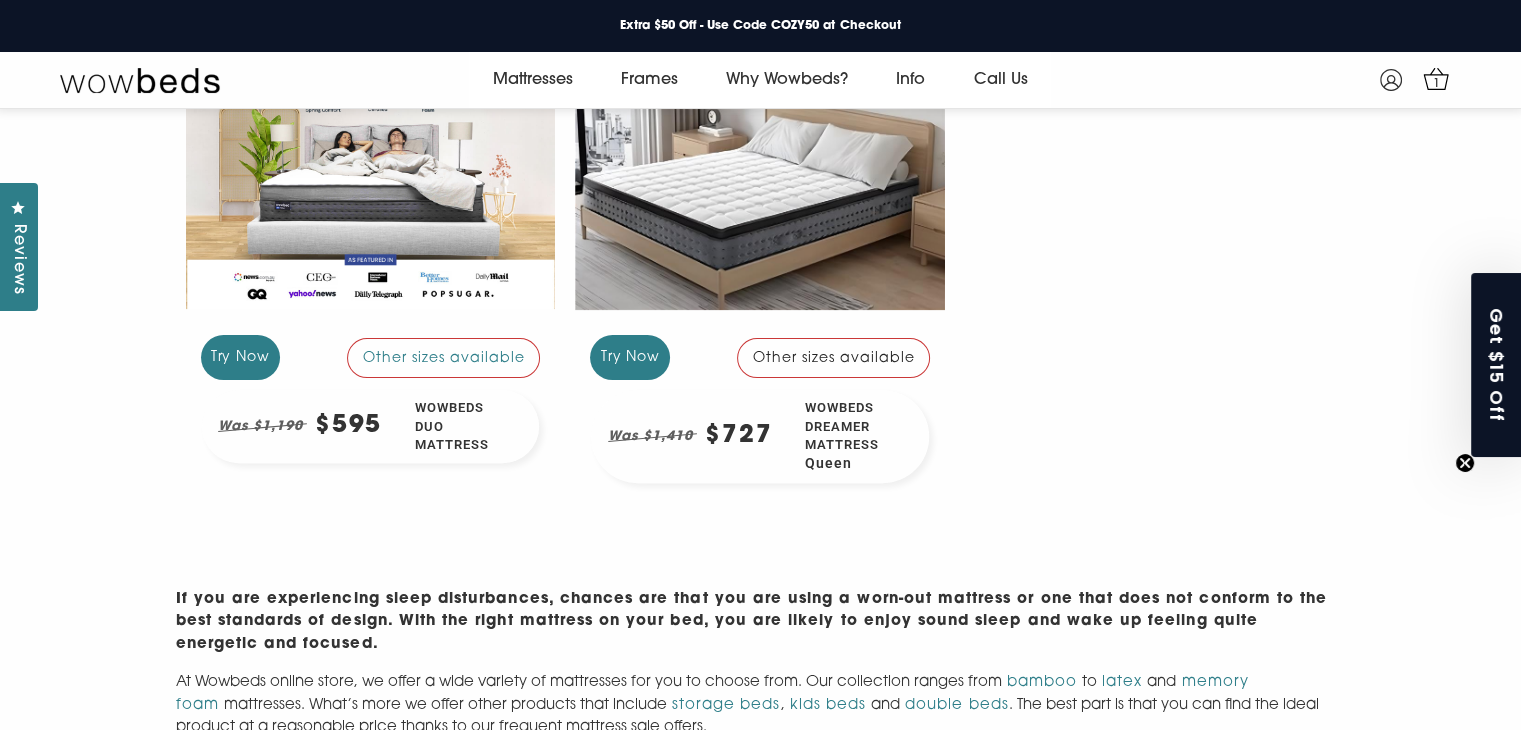 click on "Try Now" at bounding box center (630, 357) 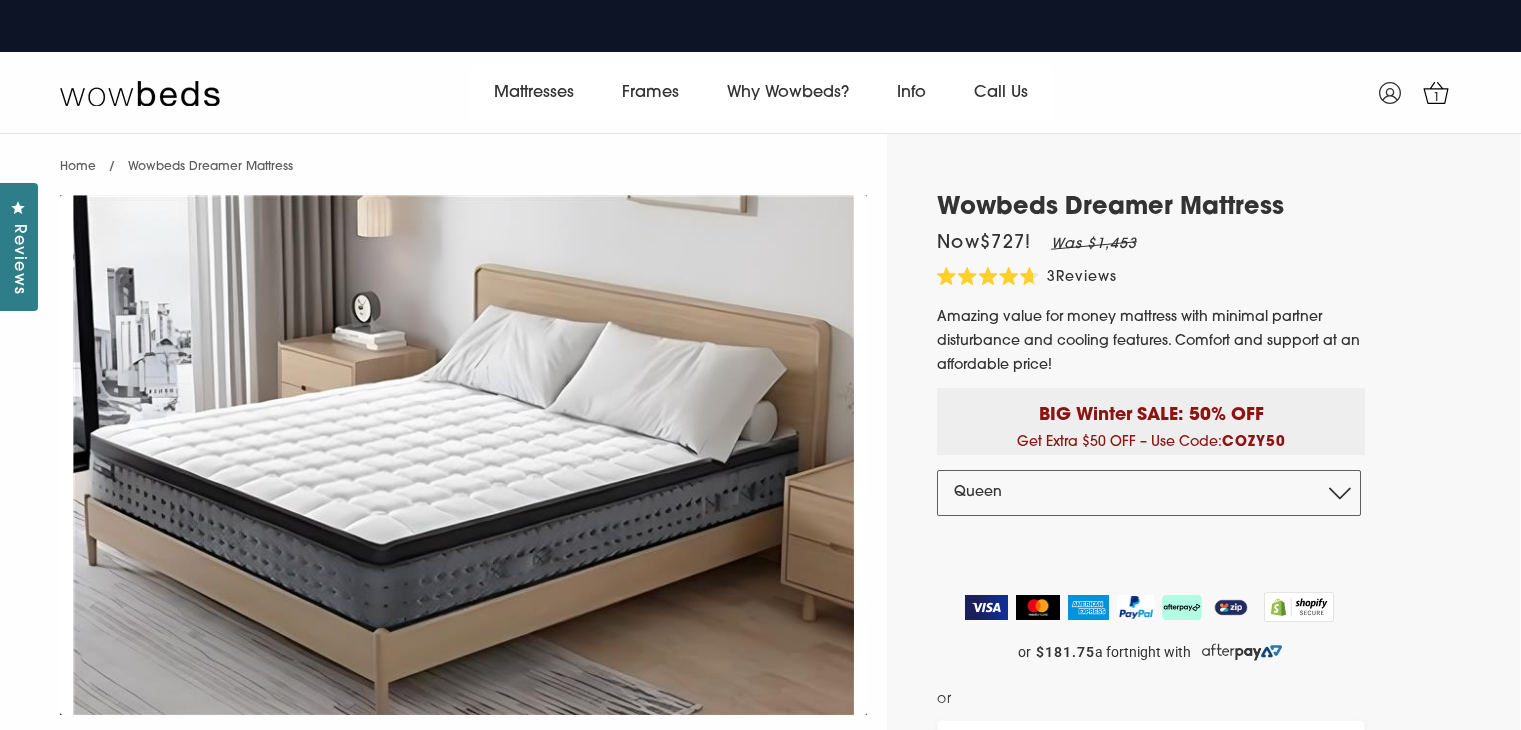 select on "Queen" 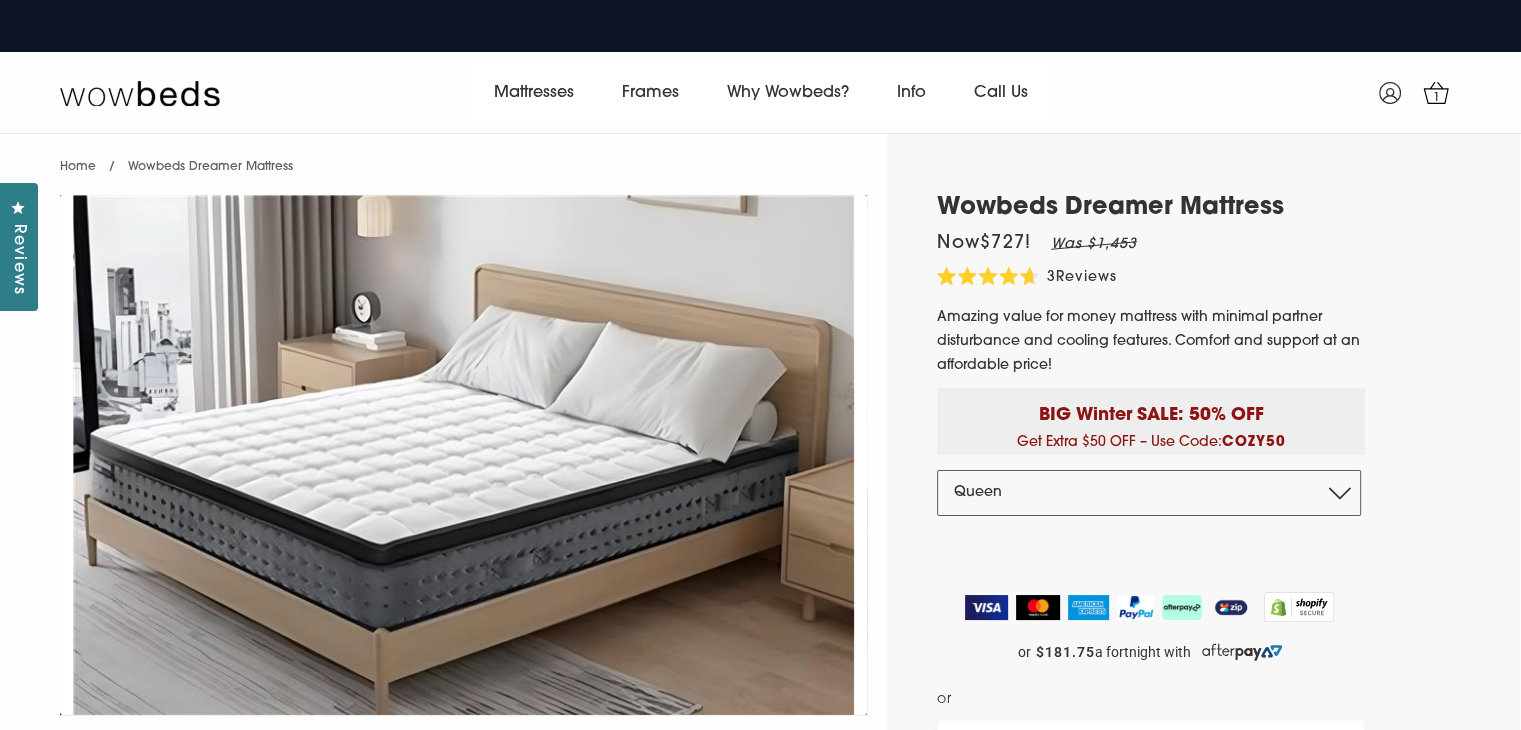 scroll, scrollTop: 0, scrollLeft: 0, axis: both 